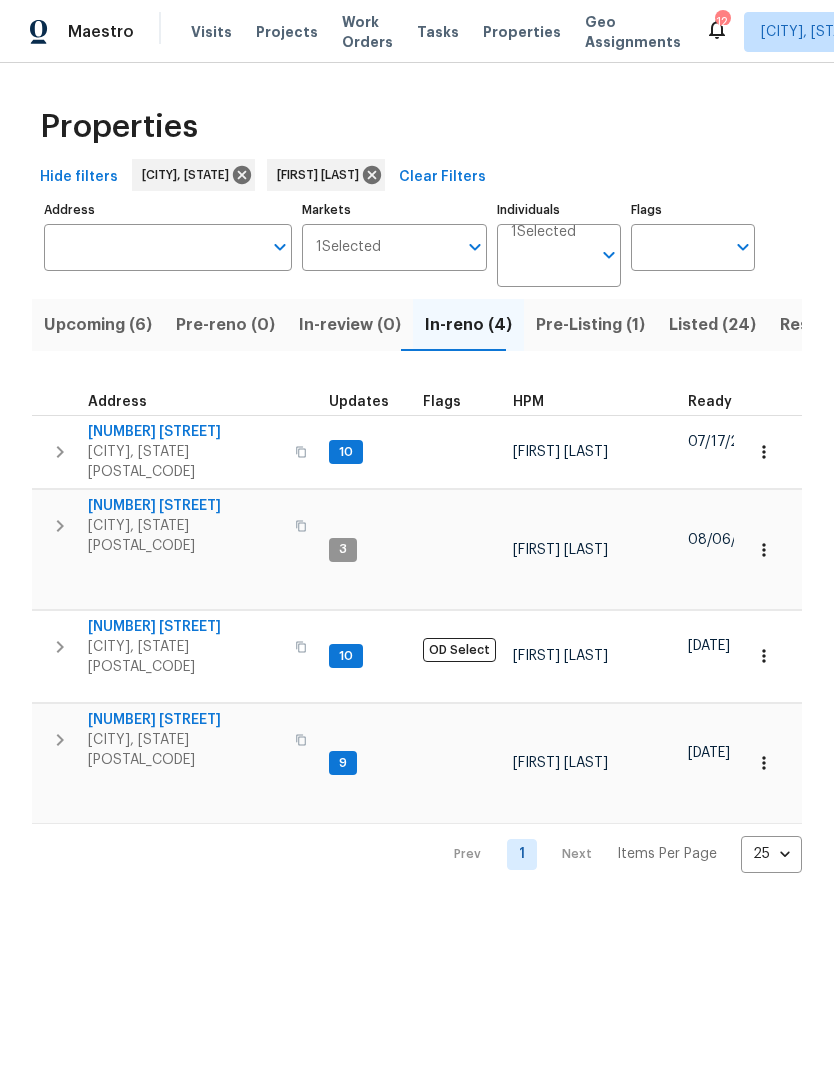 scroll, scrollTop: 196, scrollLeft: 0, axis: vertical 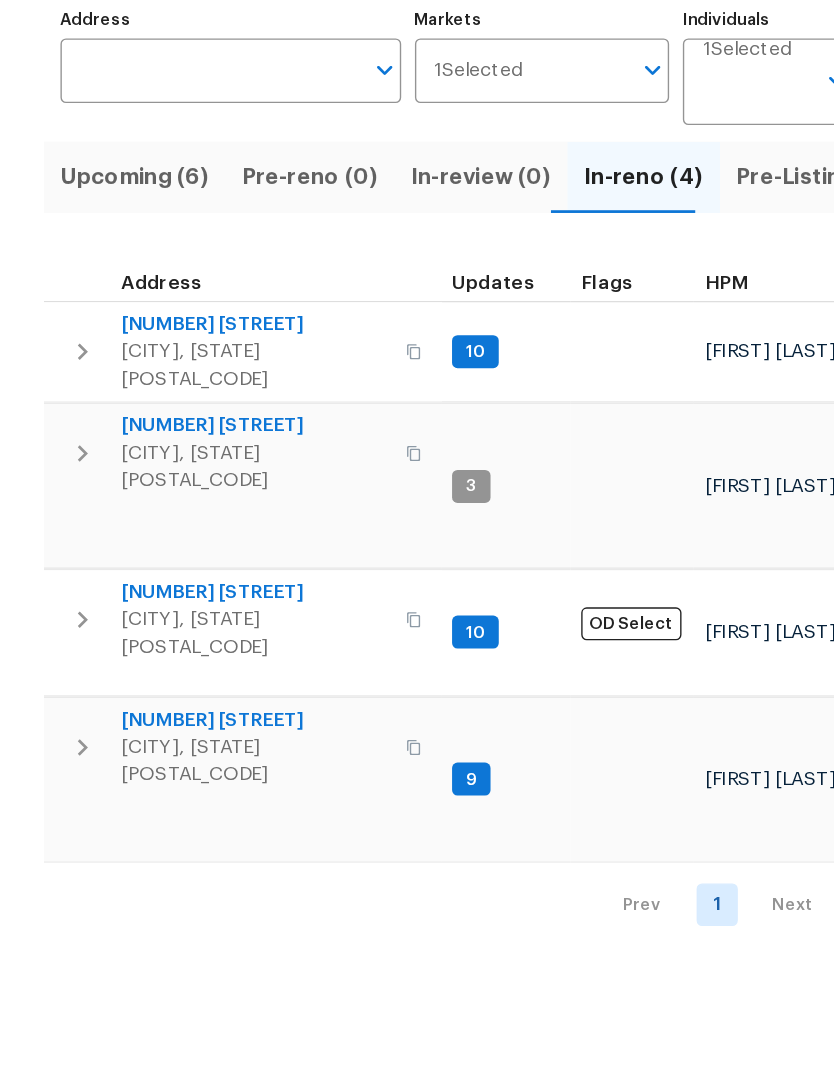 click on "[NUMBER] [STREET]" at bounding box center [185, 506] 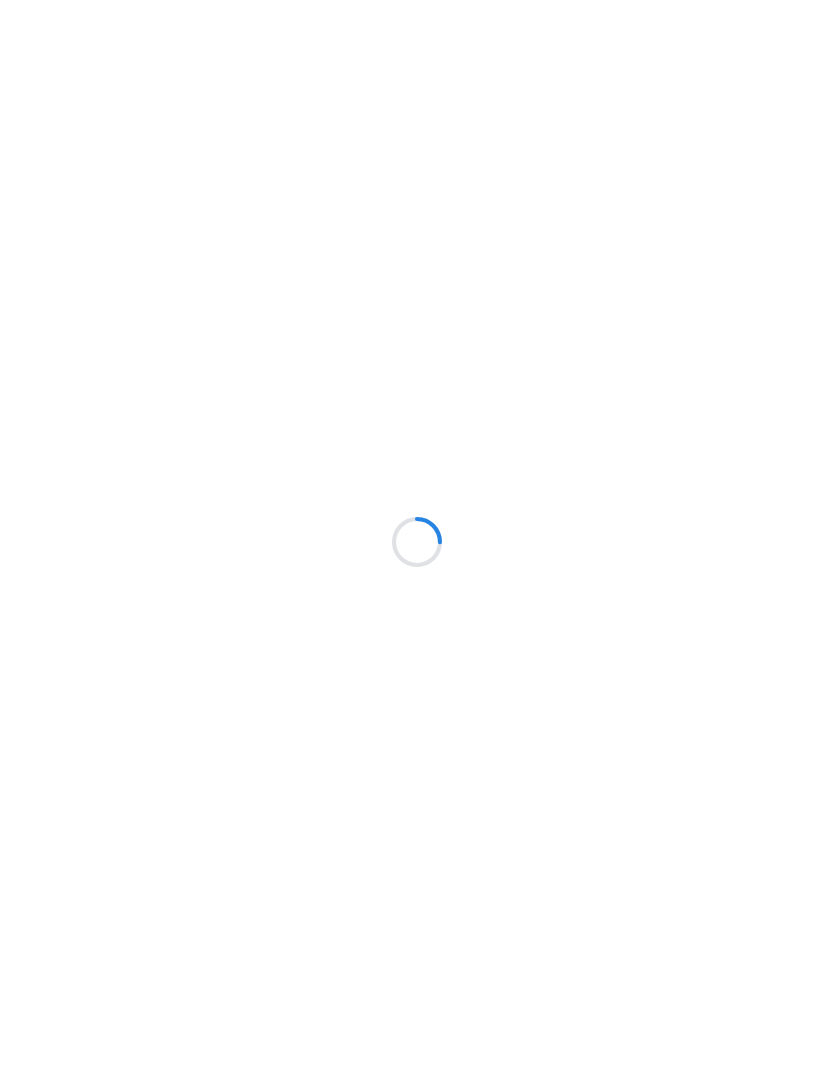scroll, scrollTop: 0, scrollLeft: 0, axis: both 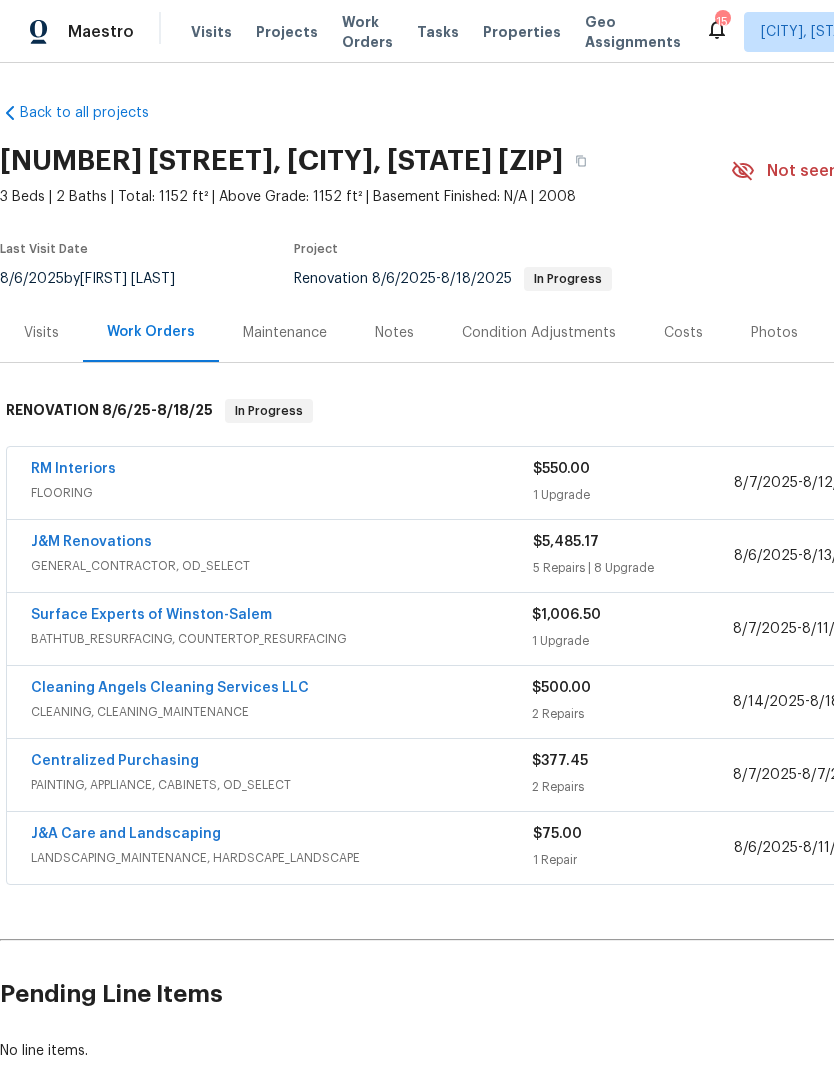 click on "Costs" at bounding box center (683, 333) 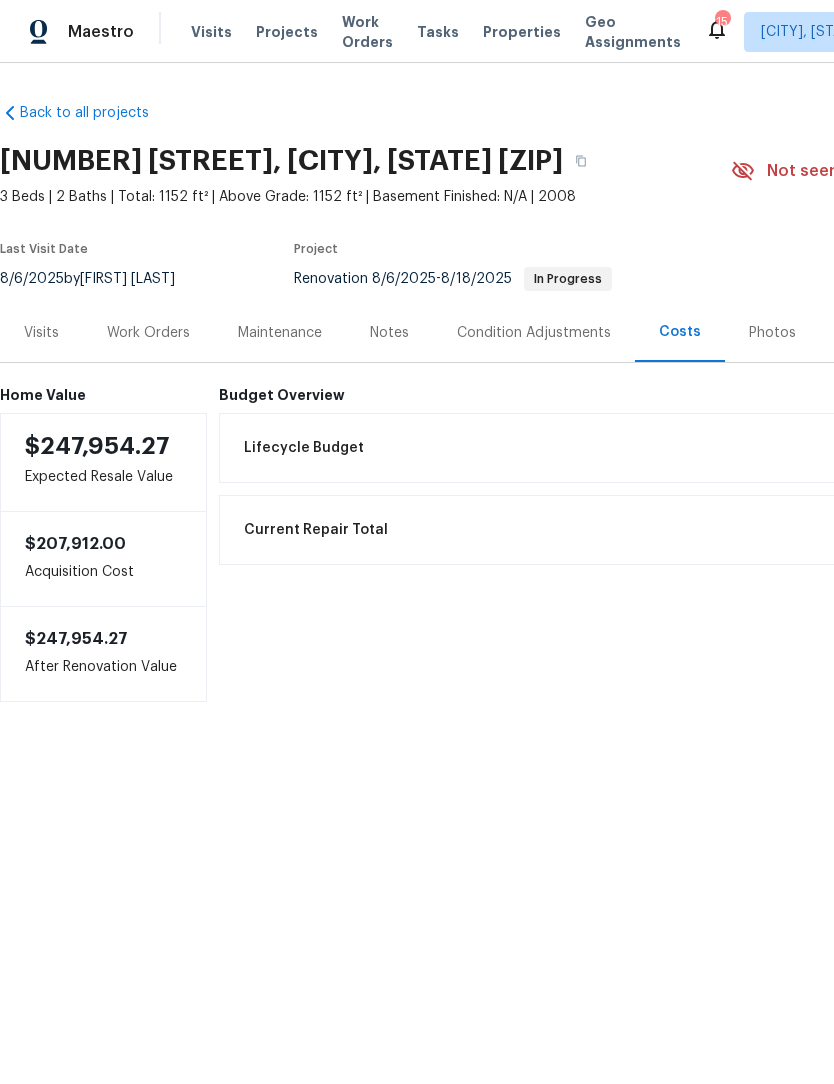 scroll, scrollTop: 0, scrollLeft: 0, axis: both 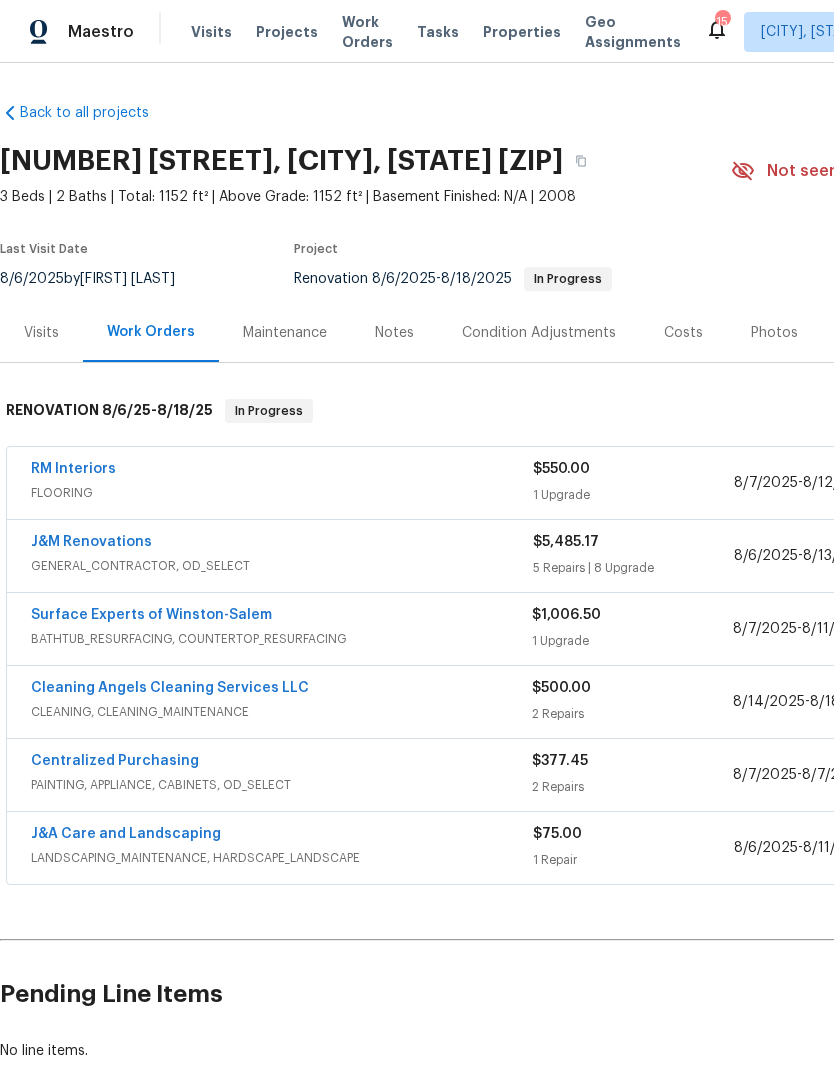 click on "J&M Renovations" at bounding box center (91, 542) 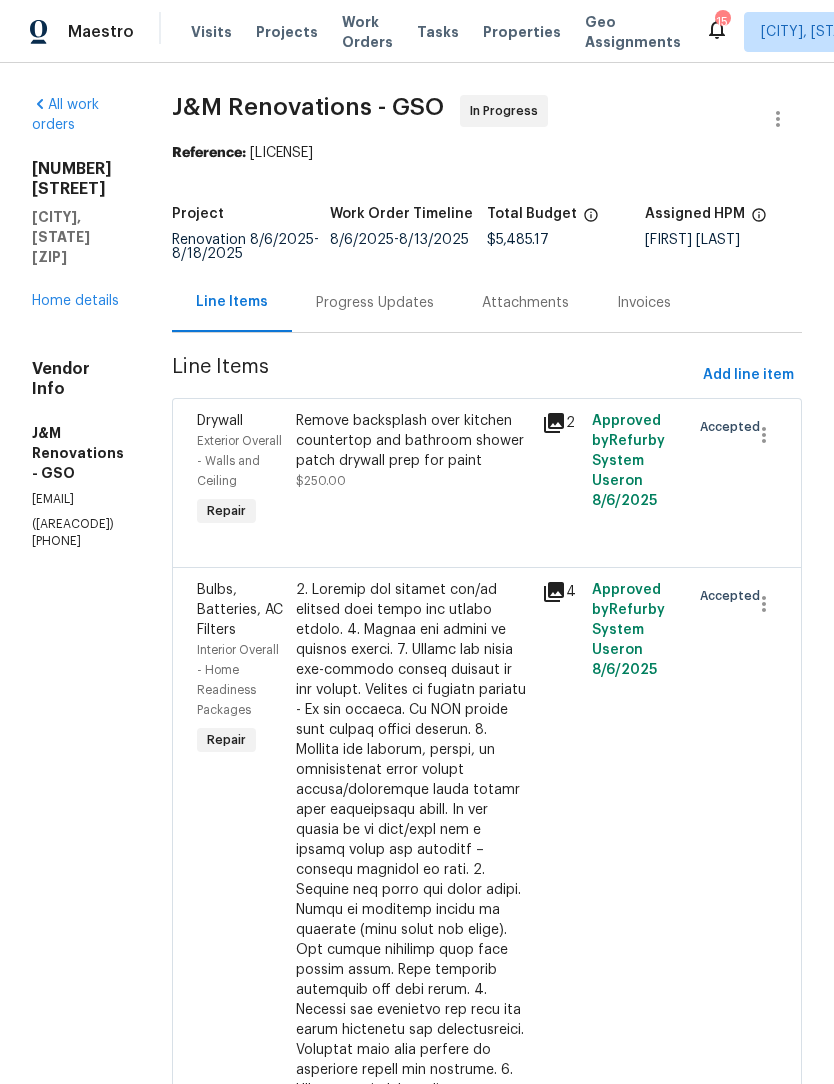 scroll, scrollTop: 0, scrollLeft: 0, axis: both 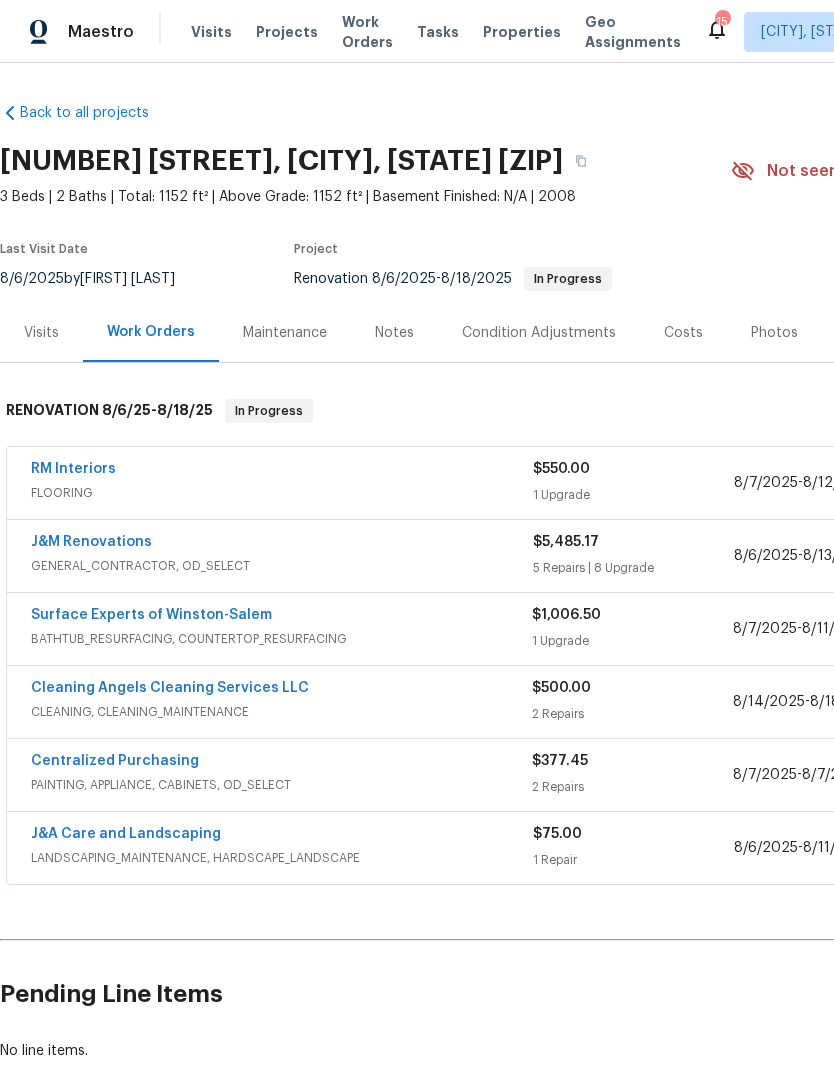 click on "Surface Experts of Winston-Salem" at bounding box center [151, 615] 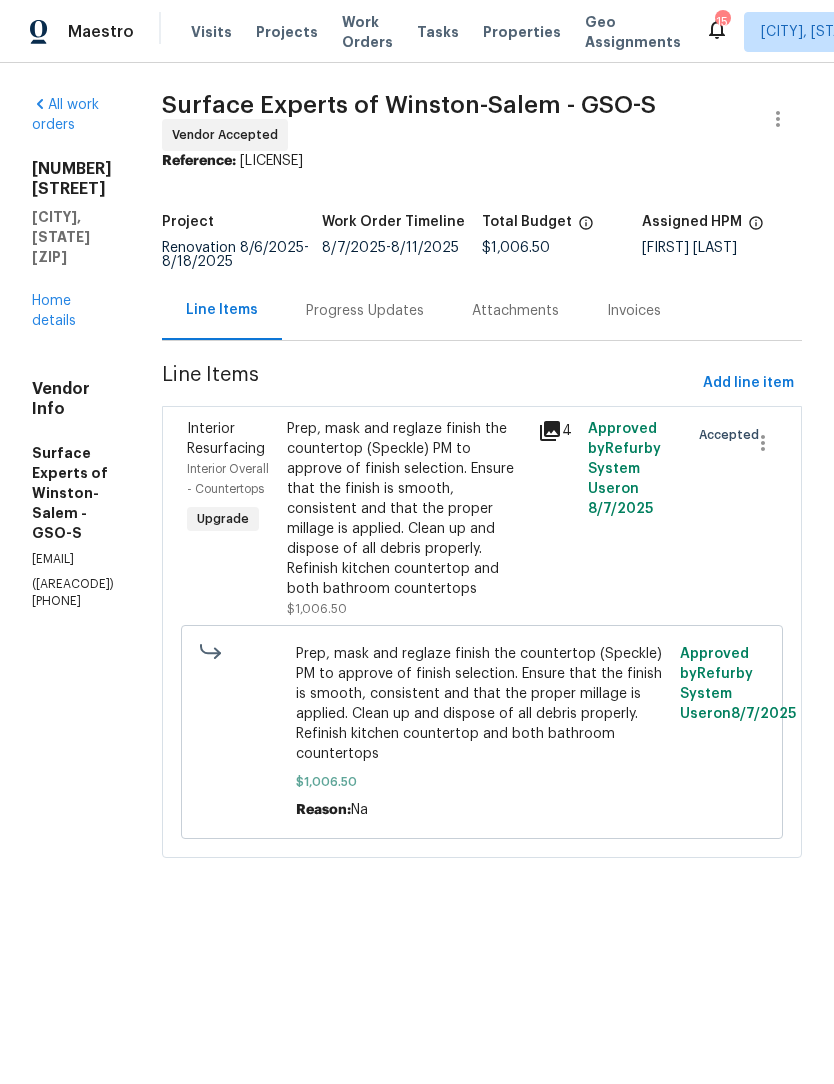 click on "Progress Updates" at bounding box center (365, 310) 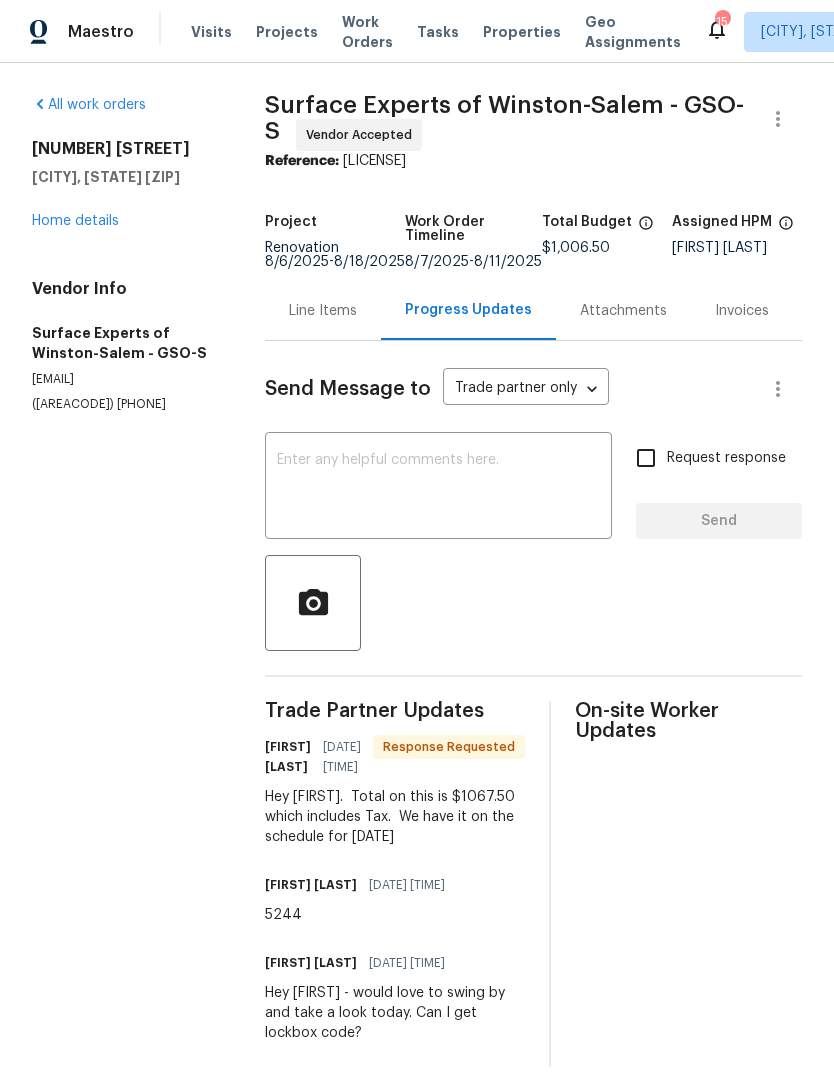 click at bounding box center (438, 488) 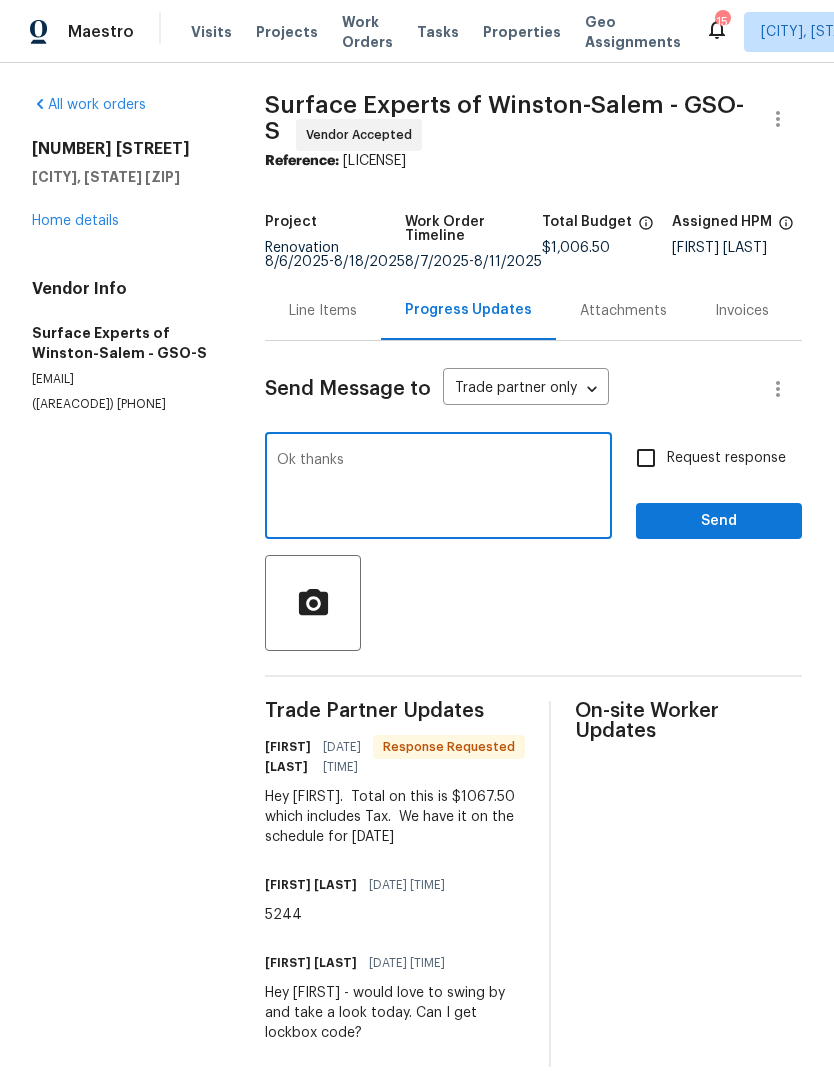 type on "Ok thanks" 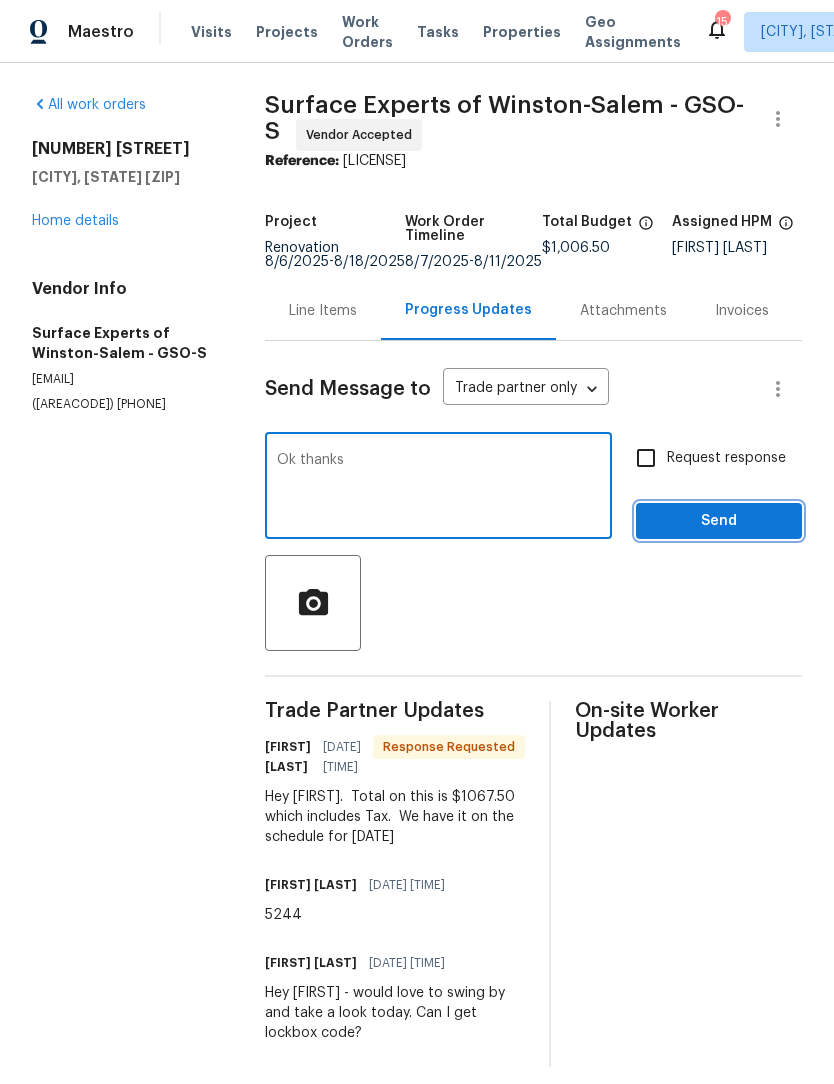 click on "Send" at bounding box center (719, 521) 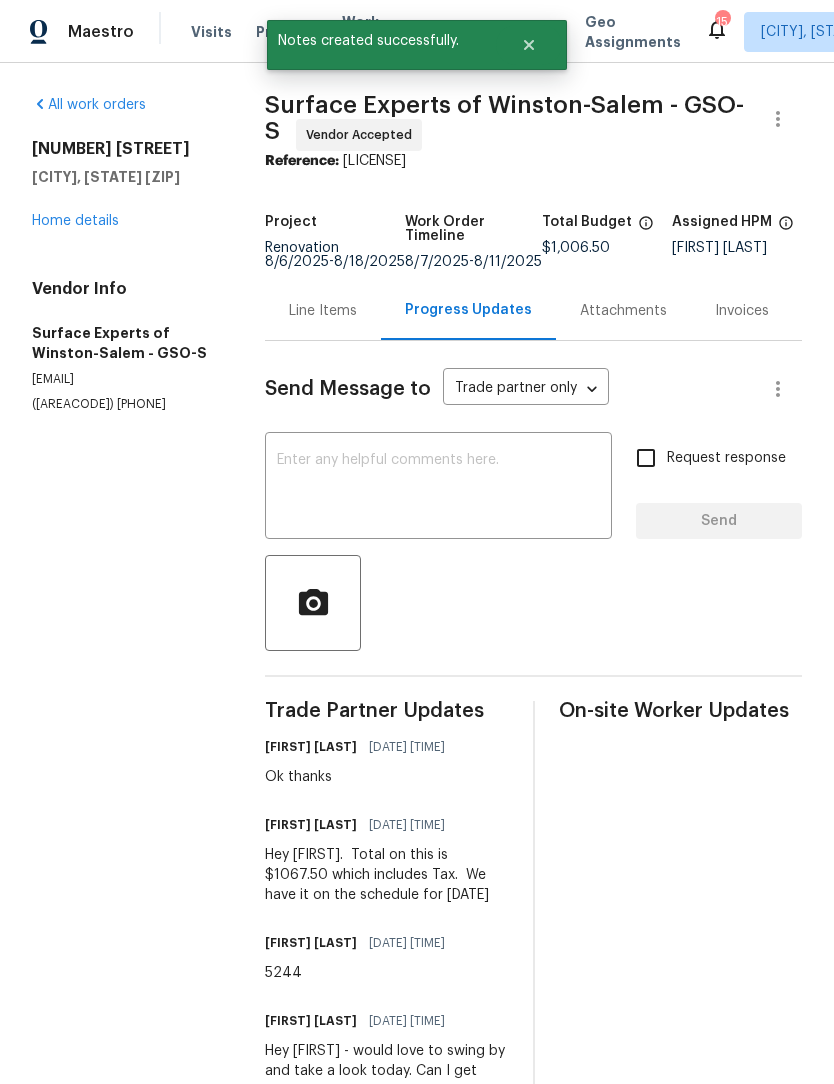 click at bounding box center (438, 488) 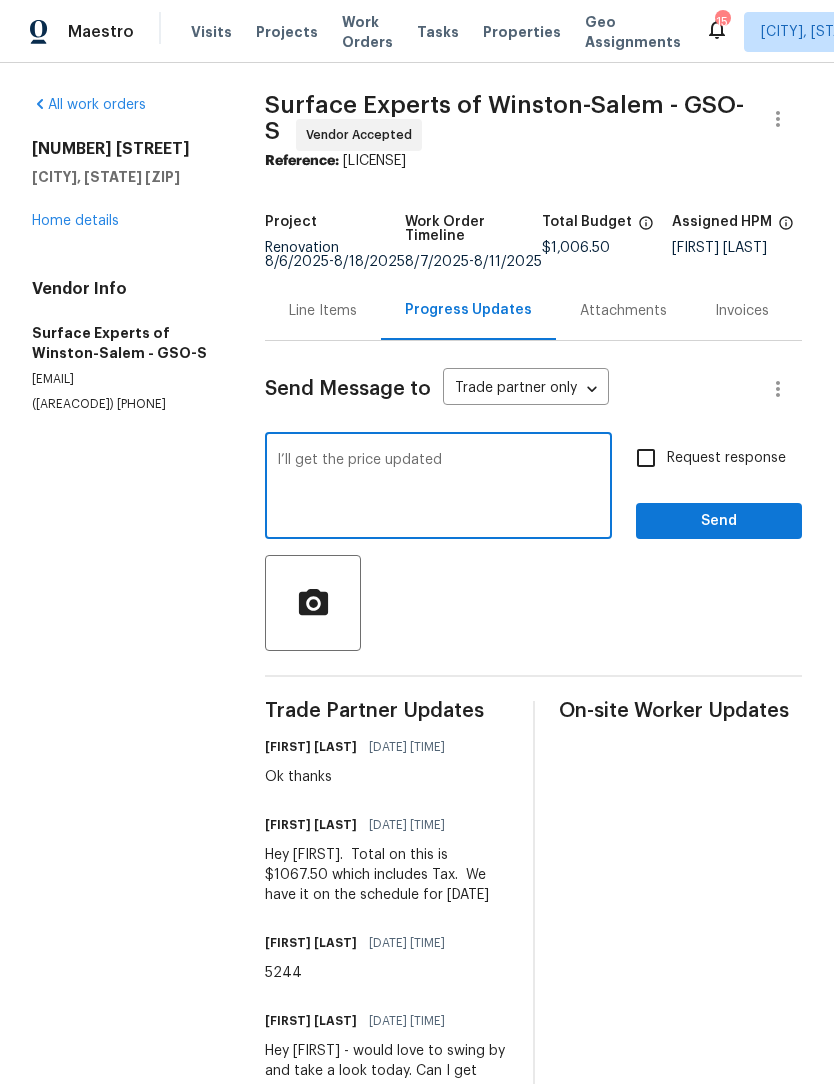 type on "I’ll get the price updated" 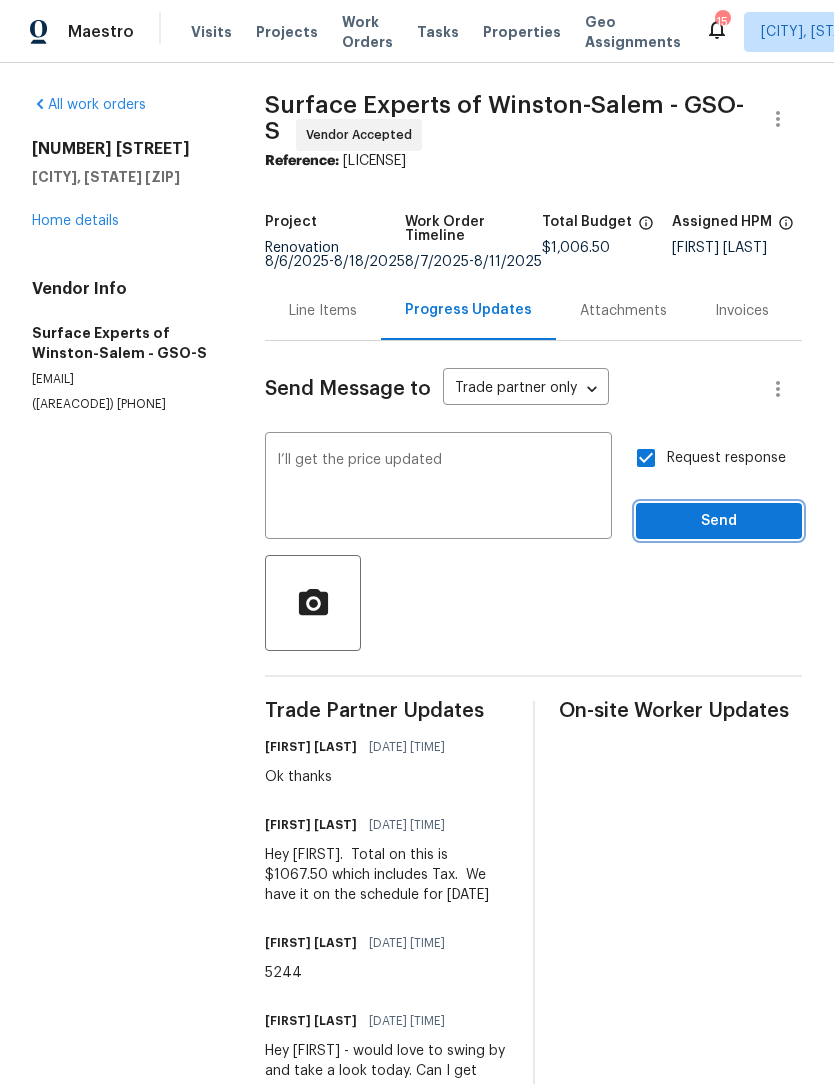 click on "Send" at bounding box center [719, 521] 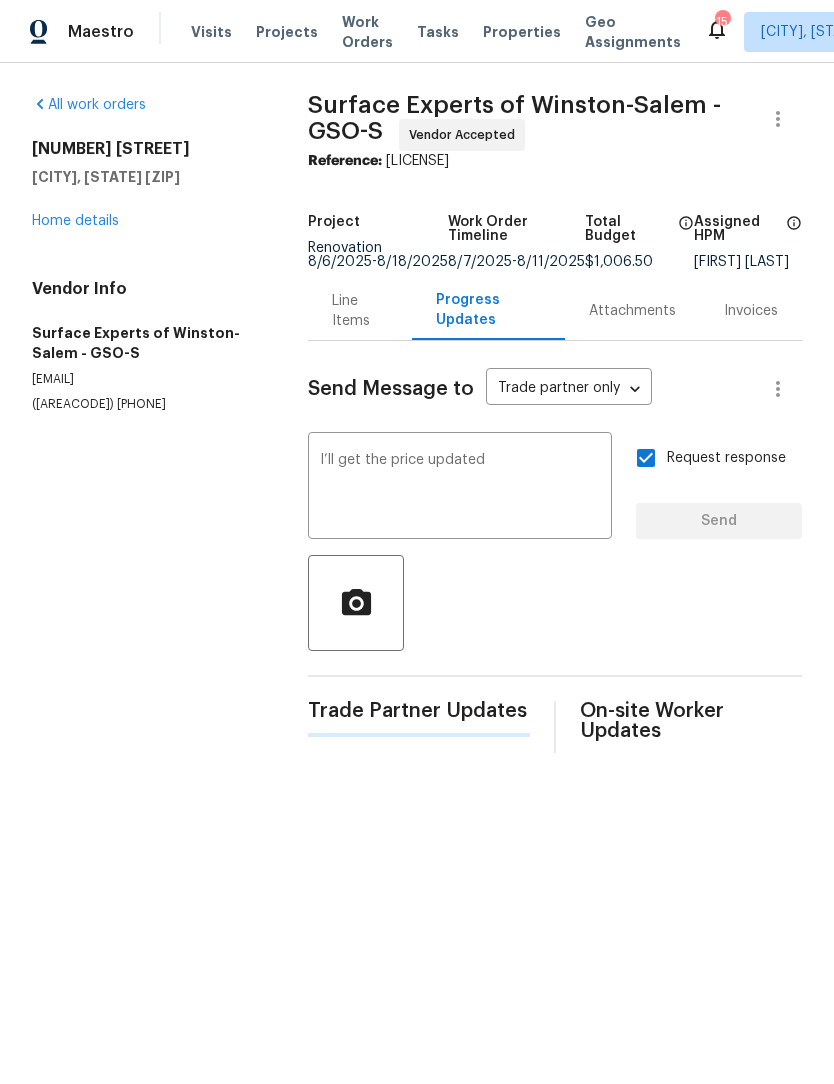 type 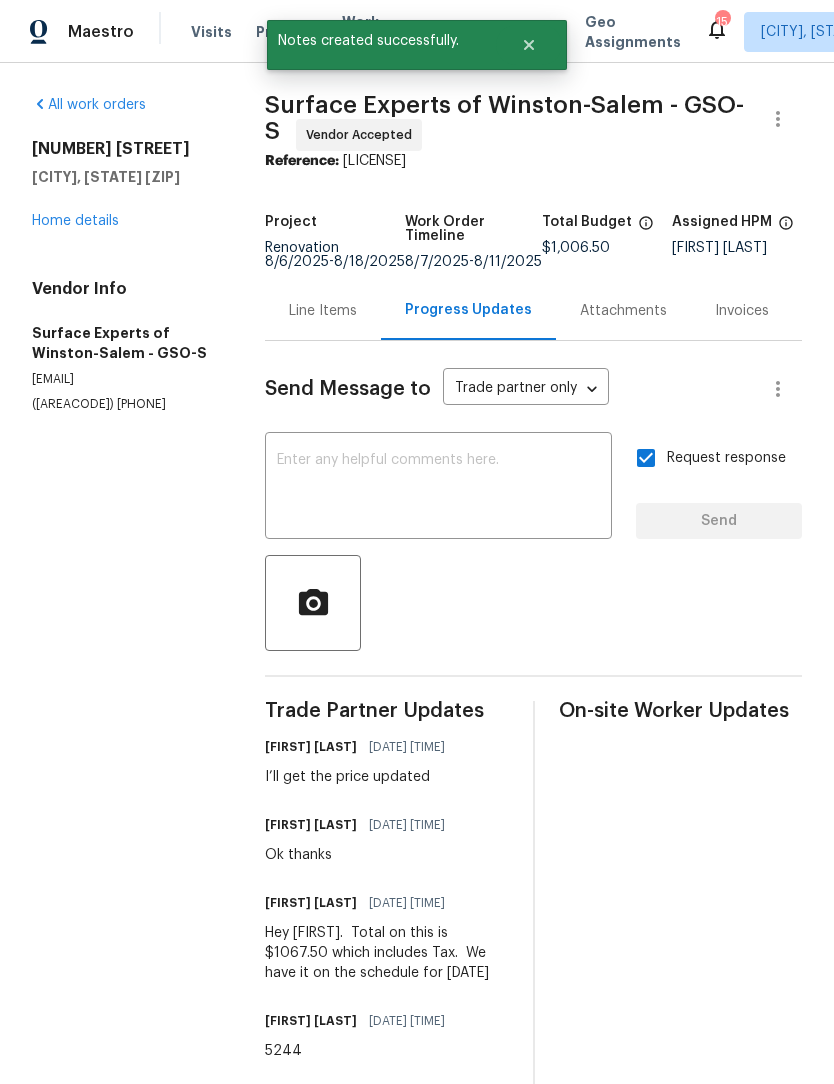 click on "Home details" at bounding box center [75, 221] 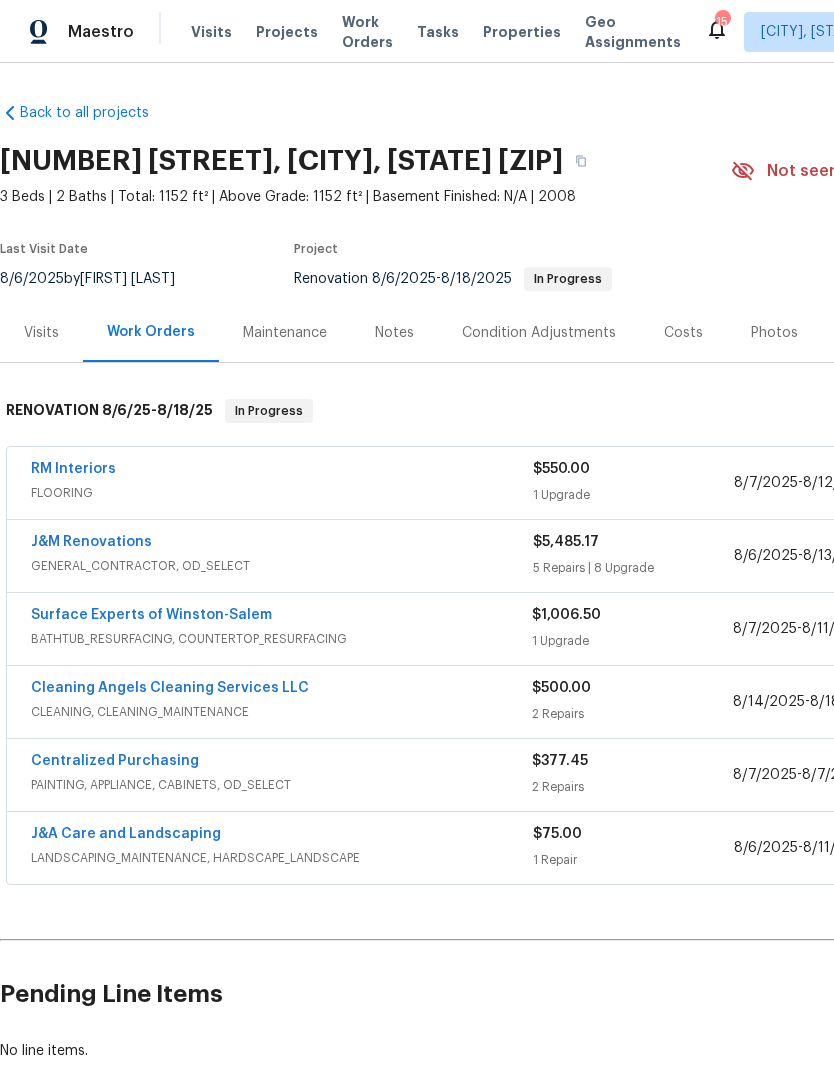 click on "RM Interiors" at bounding box center [73, 469] 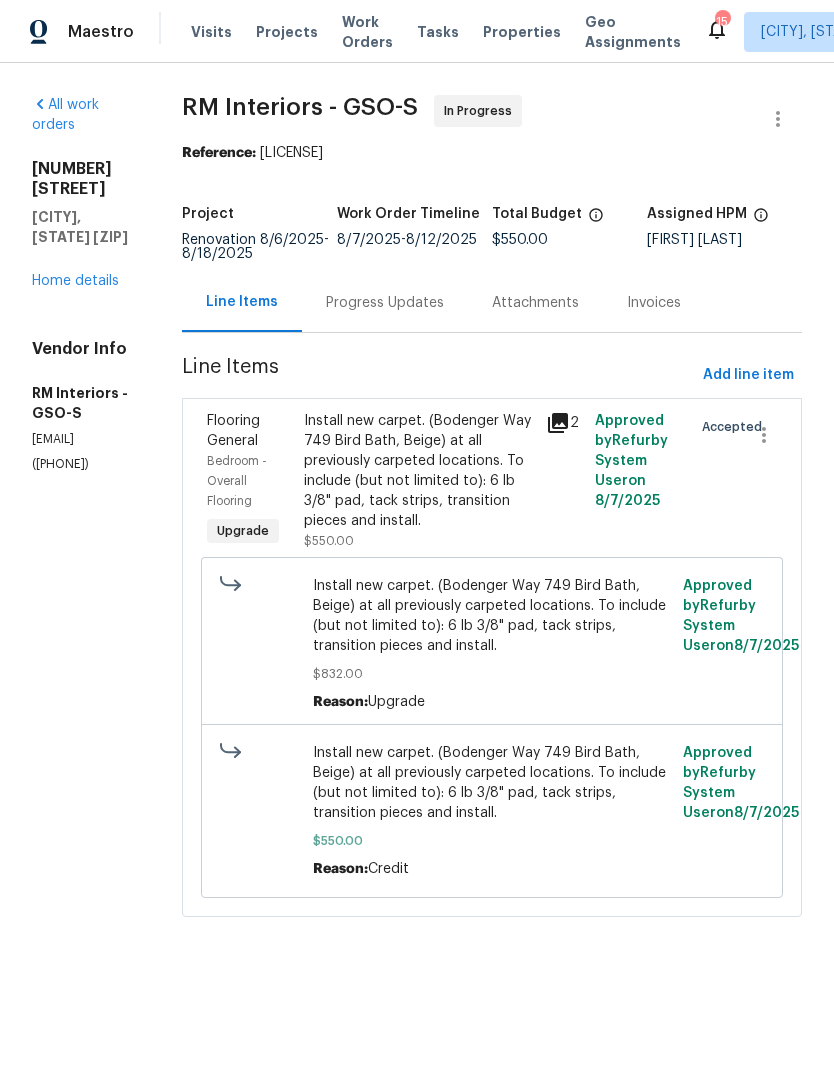 click on "Progress Updates" at bounding box center [385, 303] 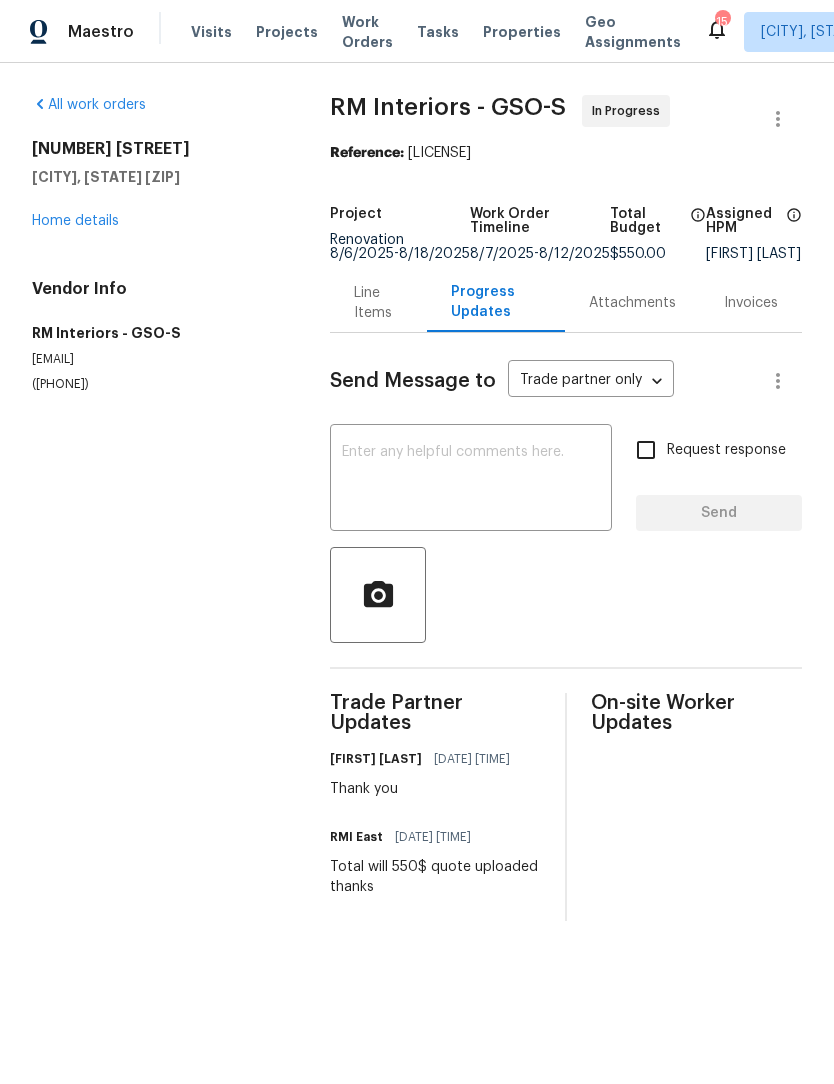 click at bounding box center (471, 480) 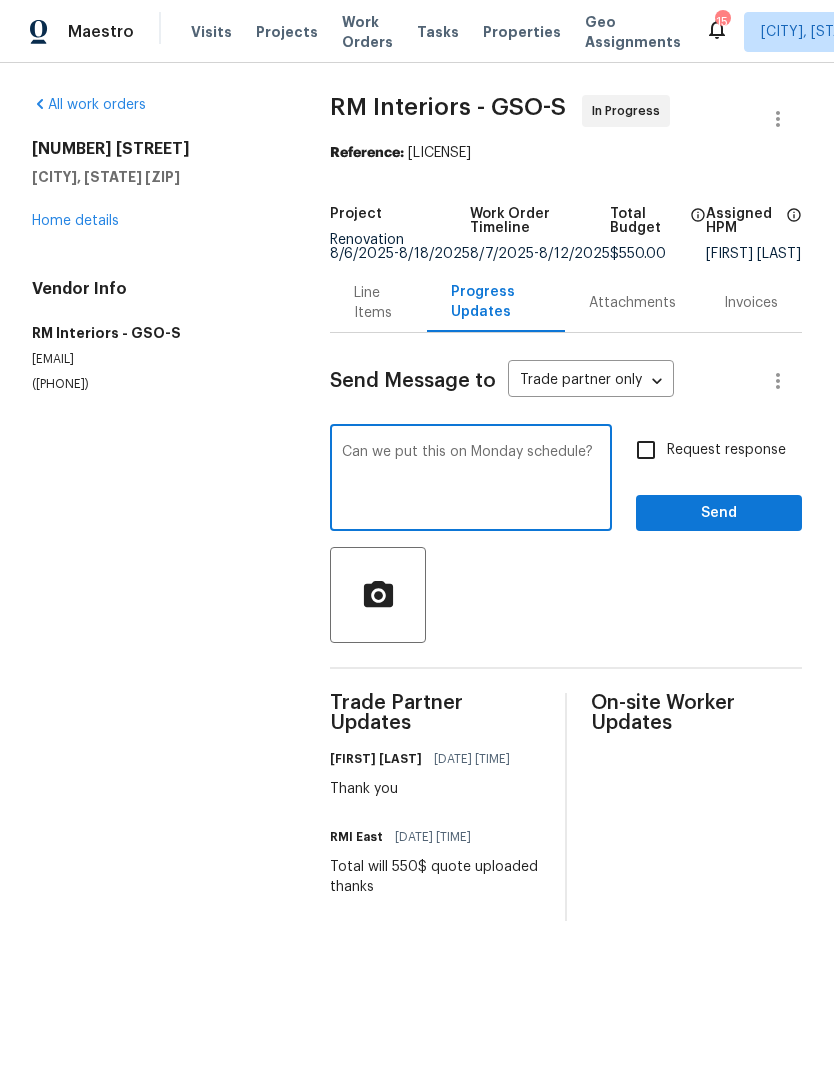 type on "Can we put this on Monday schedule?" 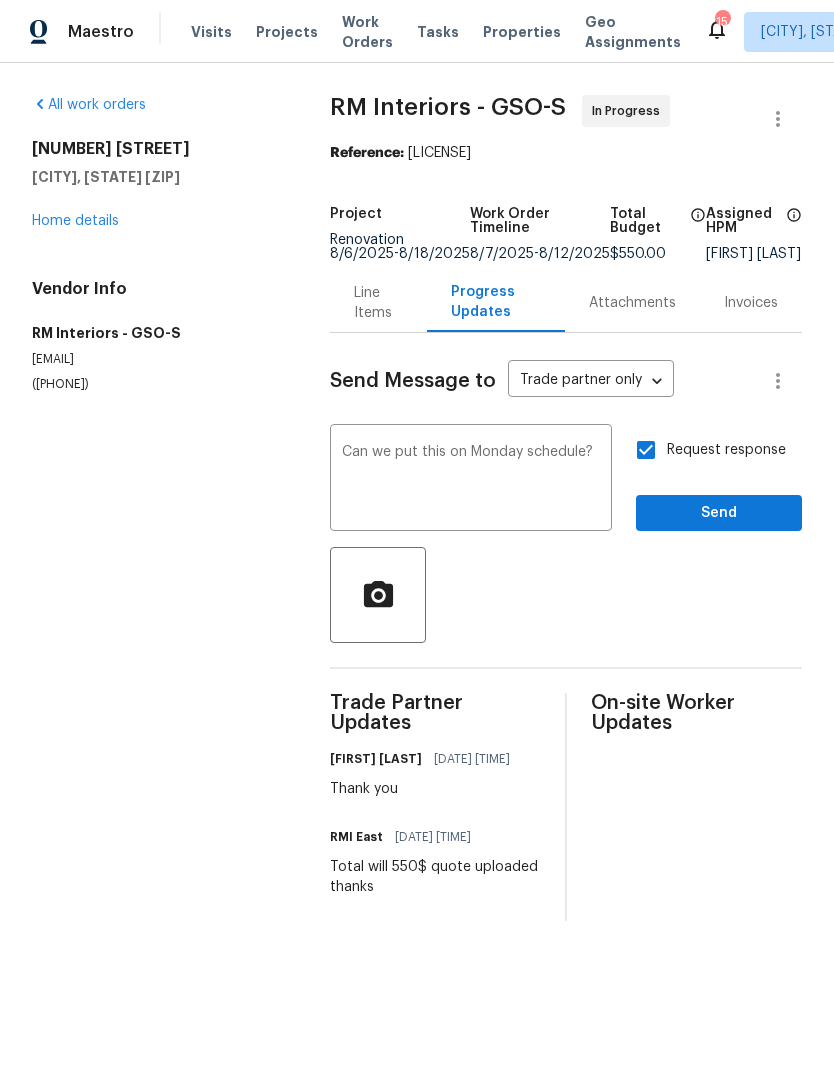 click on "Send" at bounding box center [719, 513] 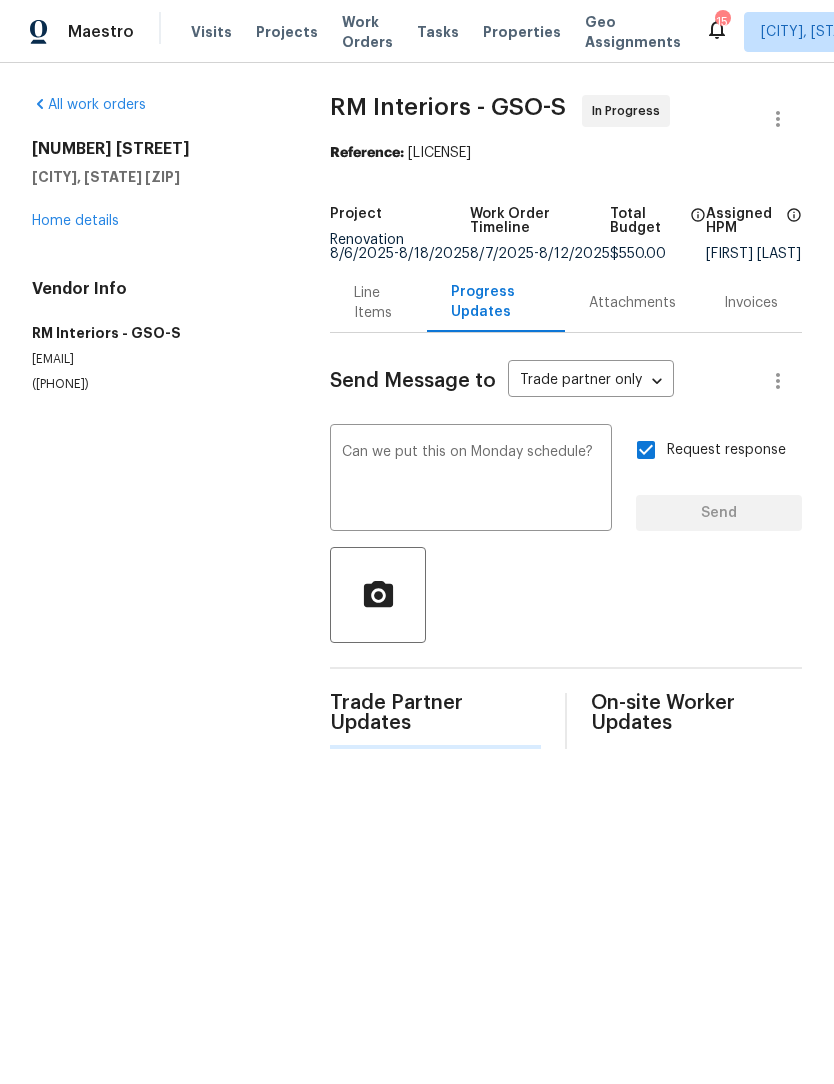 type 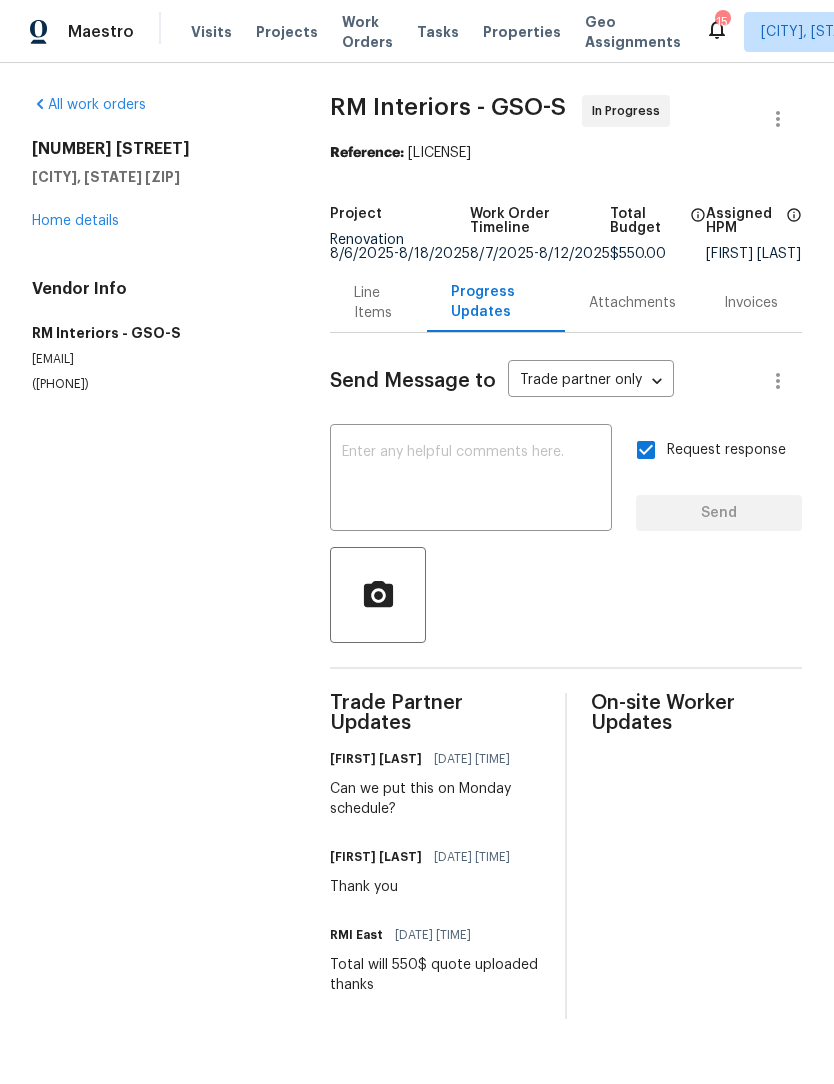 click on "All work orders [NUMBER] [STREET] [CITY], [STATE] [ZIP] Home details Vendor Info RM Interiors - GSO-S [EMAIL] ([PHONE]) RM Interiors - GSO-S In Progress Reference:   [LICENSE] Project Renovation   [DATE]  -  [DATE] Work Order Timeline [DATE]  -  [DATE] Total Budget $550.00 Assigned HPM [FIRST] [LAST] Line Items Progress Updates Attachments Invoices Send Message to Trade partner only Trade partner only ​ x ​ Request response Send Trade Partner Updates [FIRST] [LAST] [DATE] [TIME] Can we put this on Monday schedule? [FIRST] [LAST] [DATE] [TIME] Thank you RMI East [DATE] [TIME] Total will 550$ quote uploaded thanks On-site Worker Updates" at bounding box center (417, 557) 